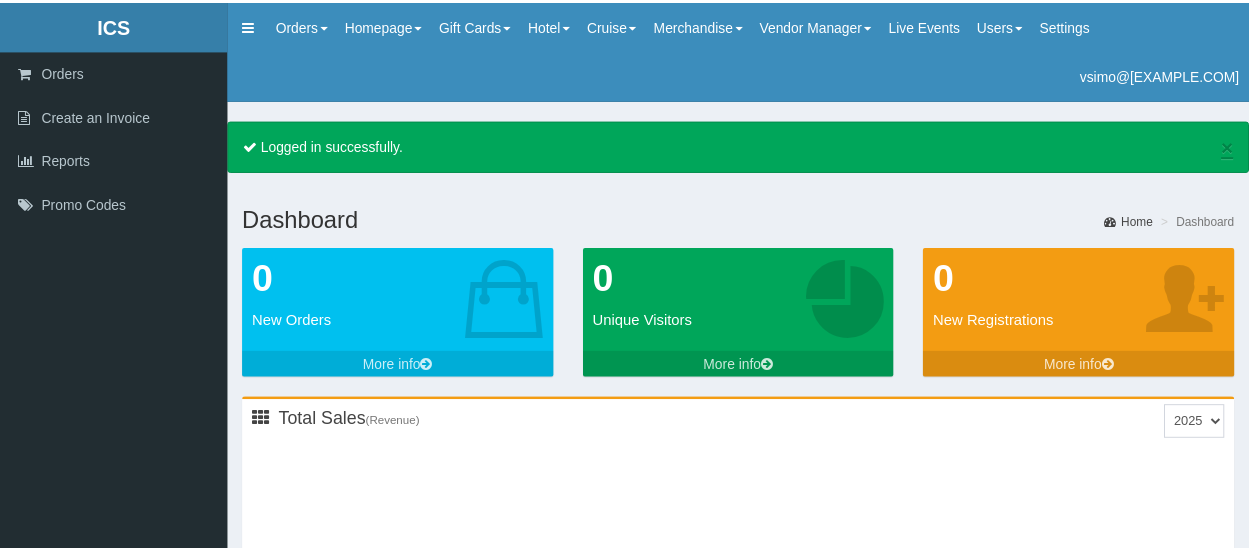 scroll, scrollTop: 0, scrollLeft: 0, axis: both 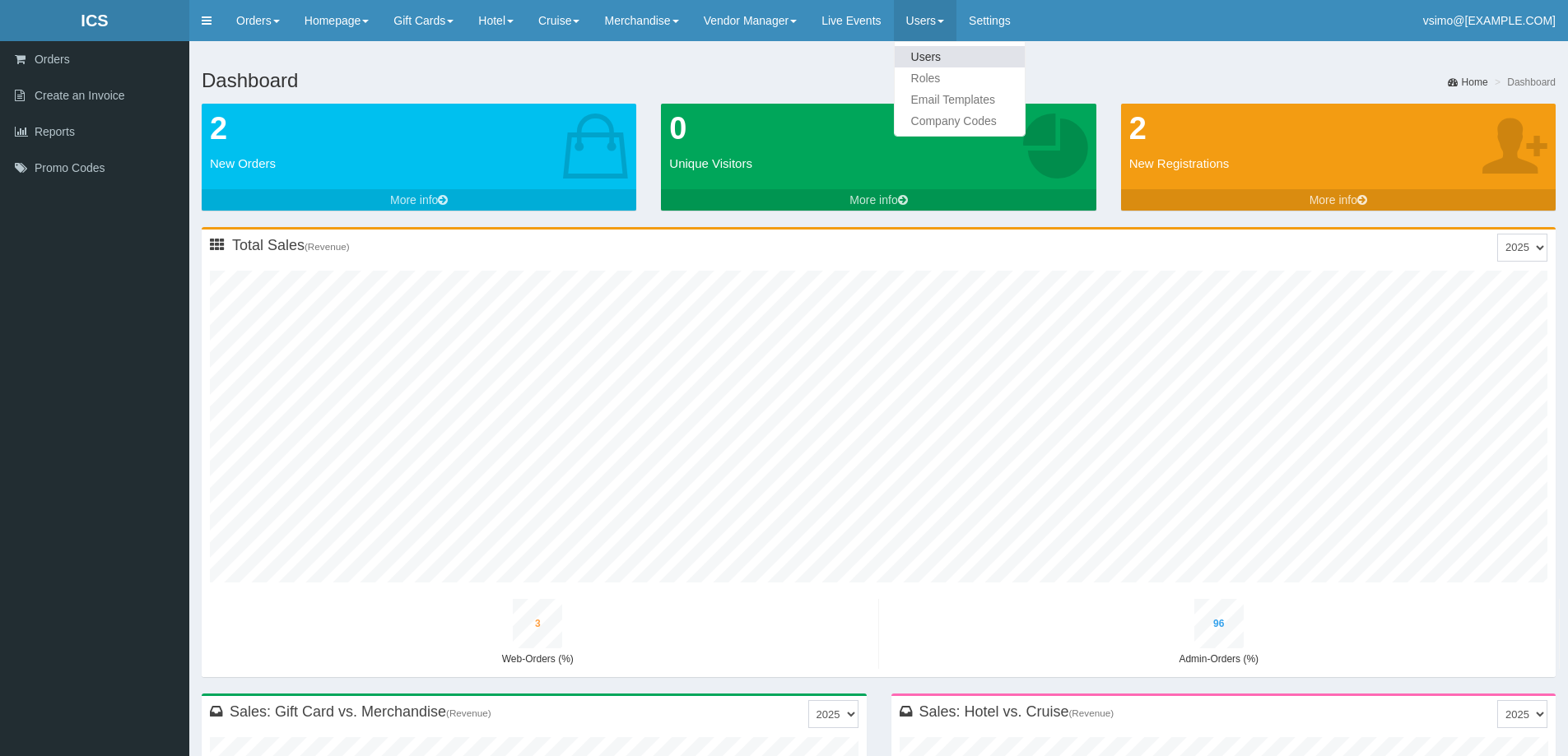 click on "Users" at bounding box center [960, 57] 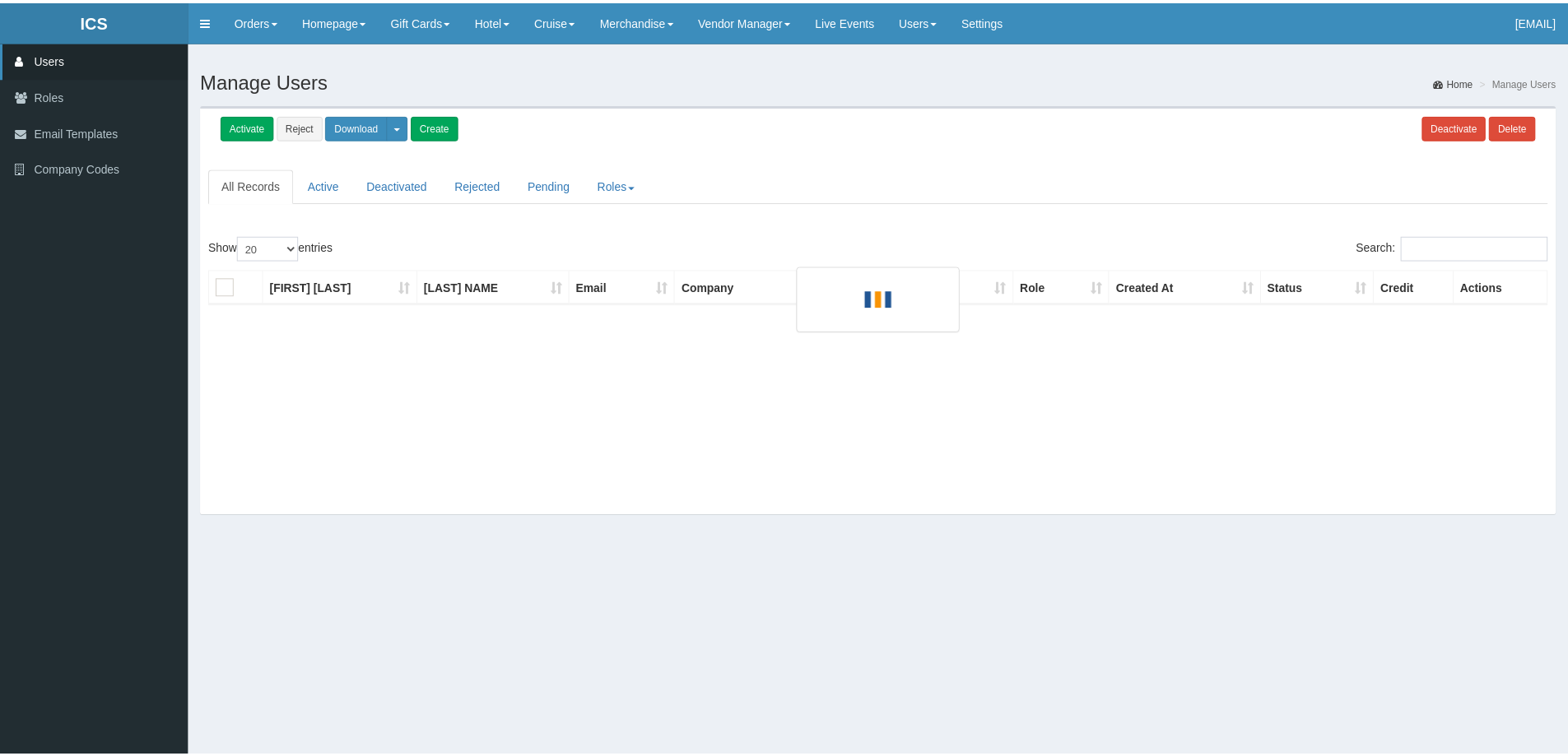 scroll, scrollTop: 0, scrollLeft: 0, axis: both 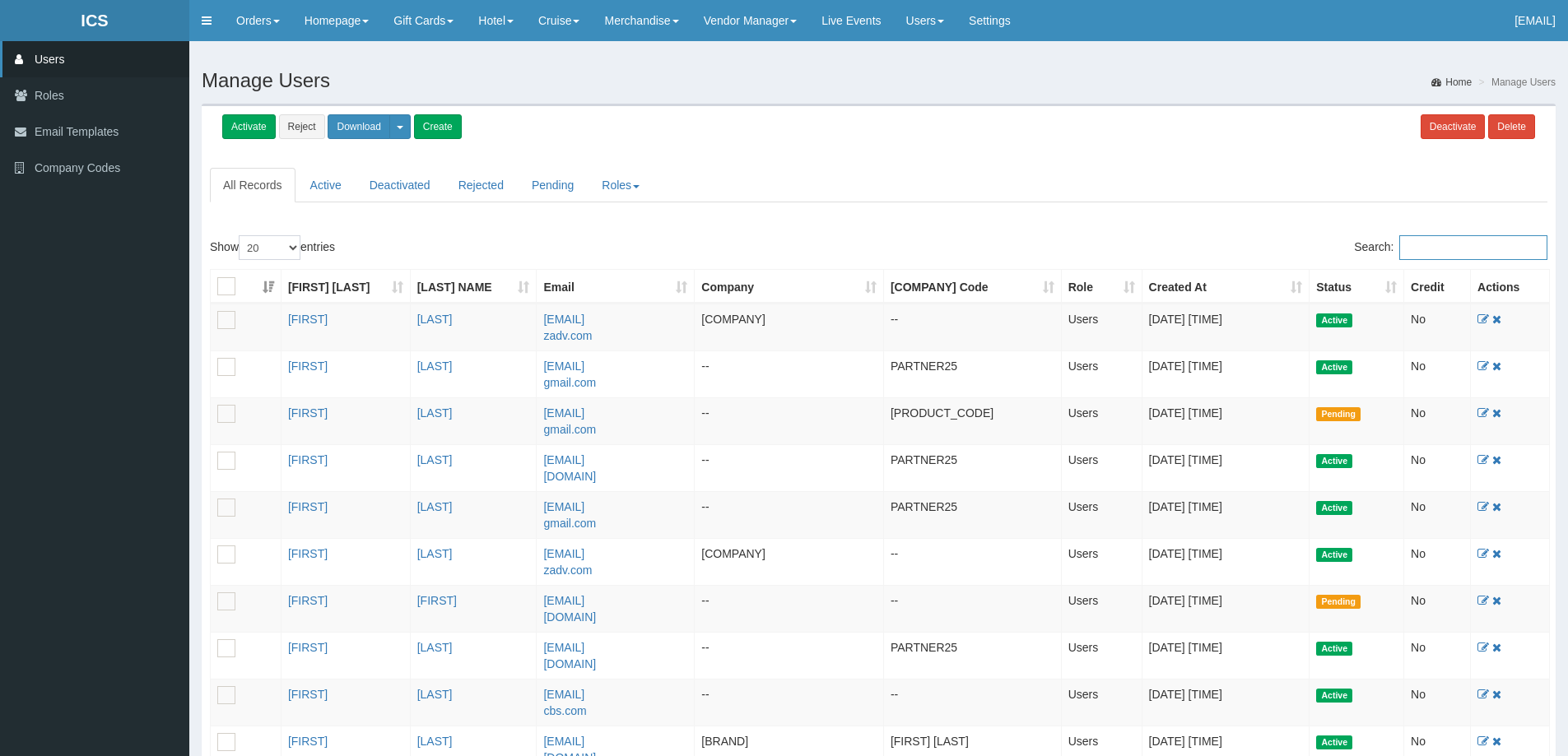 click on "Search:" at bounding box center [1473, 248] 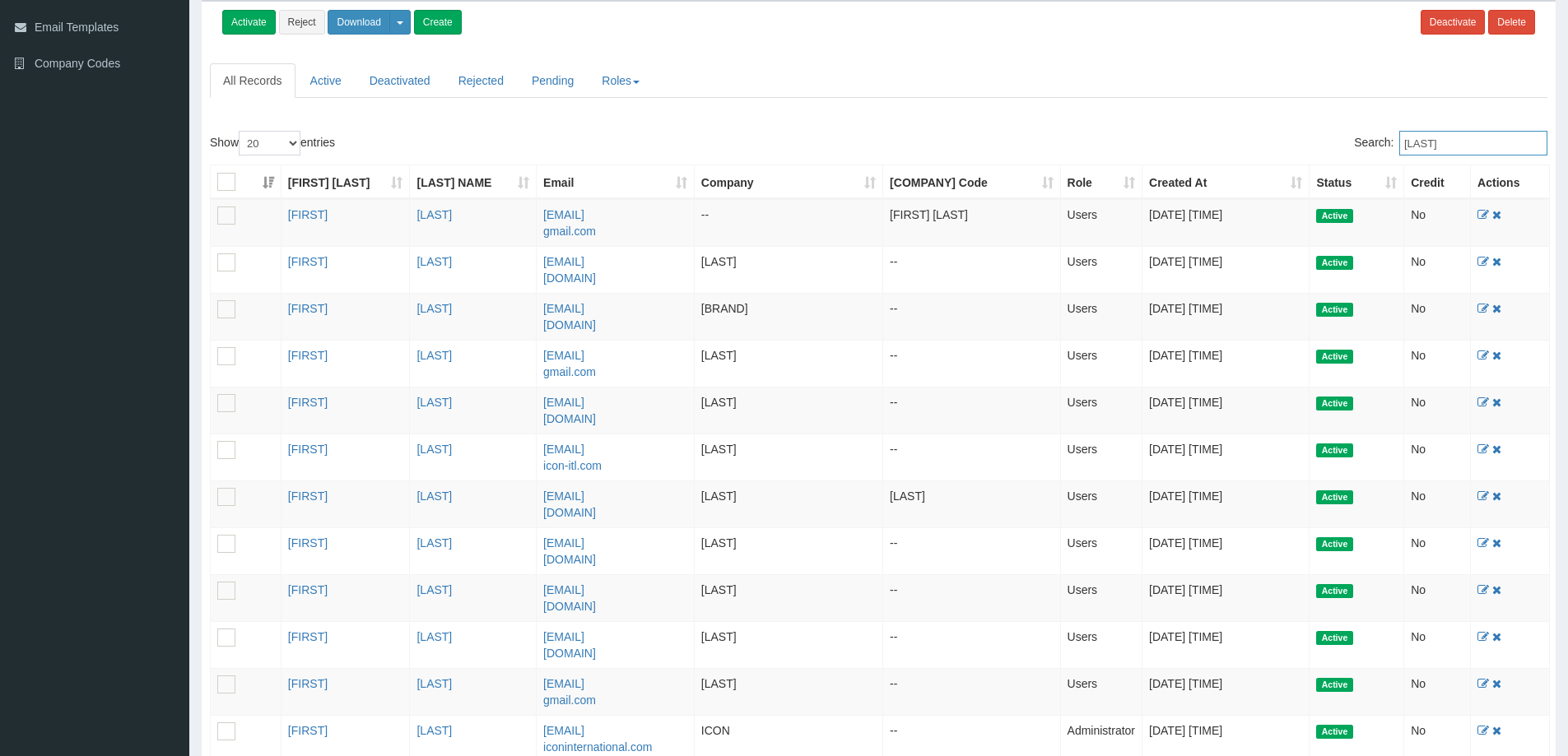 scroll, scrollTop: 247, scrollLeft: 0, axis: vertical 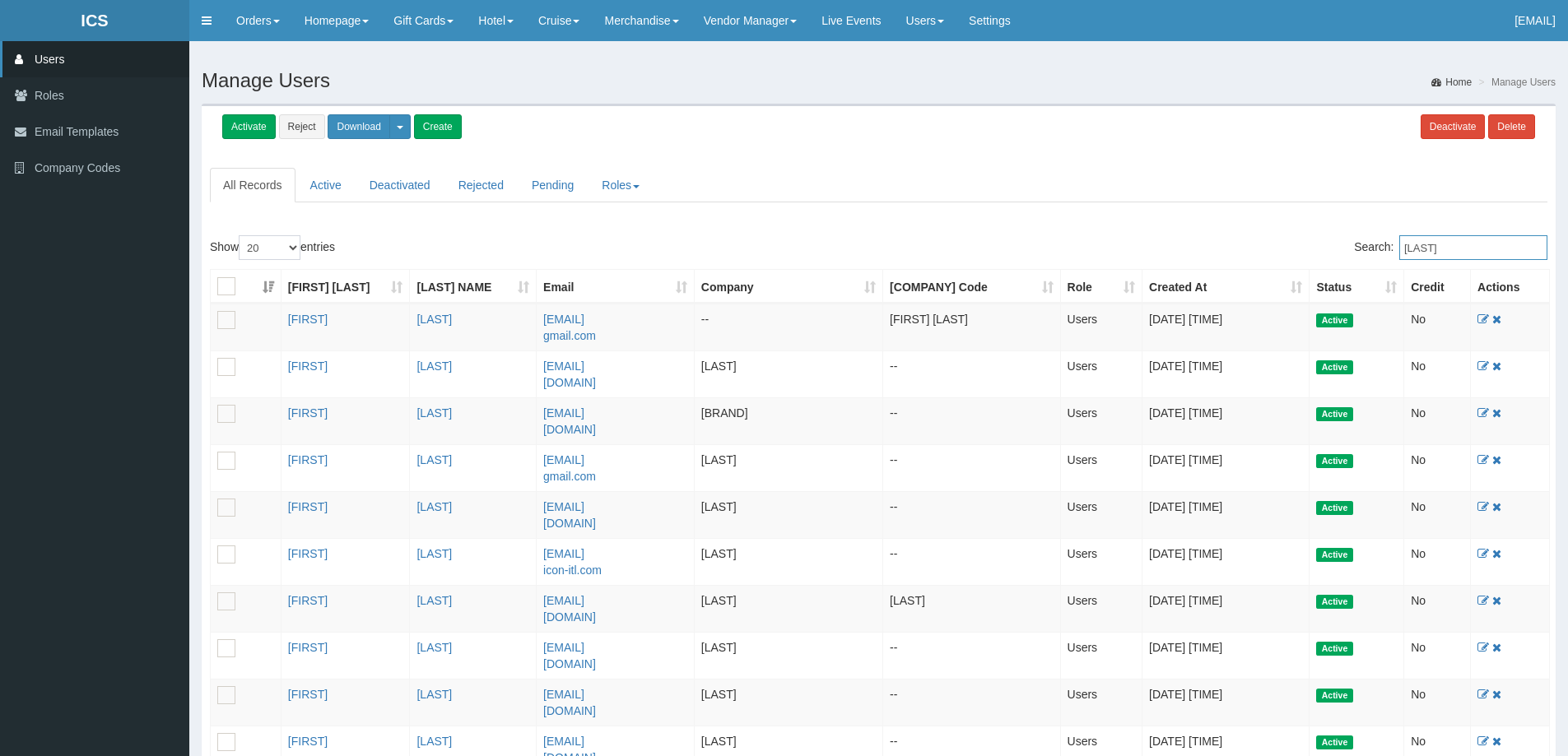drag, startPoint x: 1473, startPoint y: 245, endPoint x: 1016, endPoint y: 161, distance: 464.65579 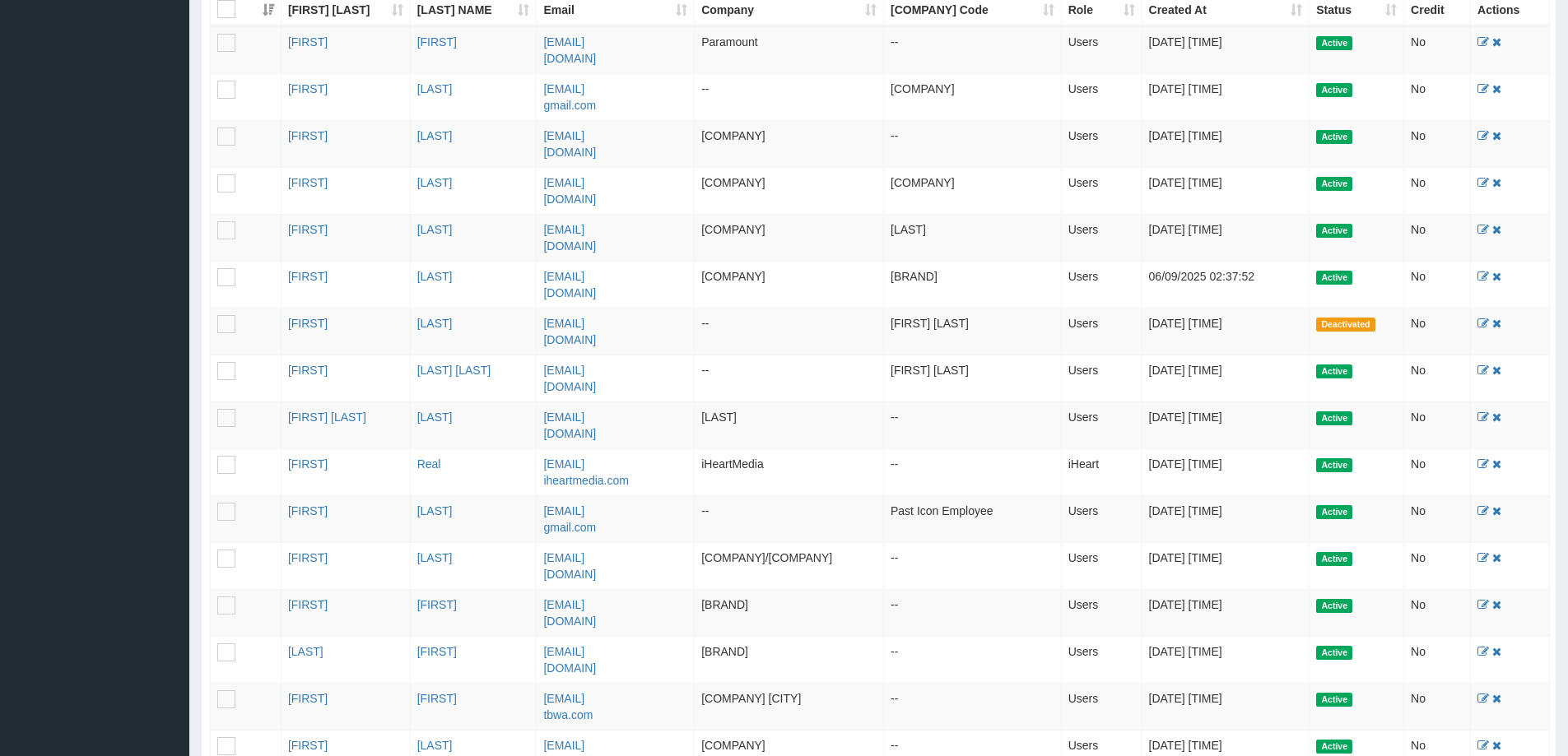 scroll, scrollTop: 329, scrollLeft: 0, axis: vertical 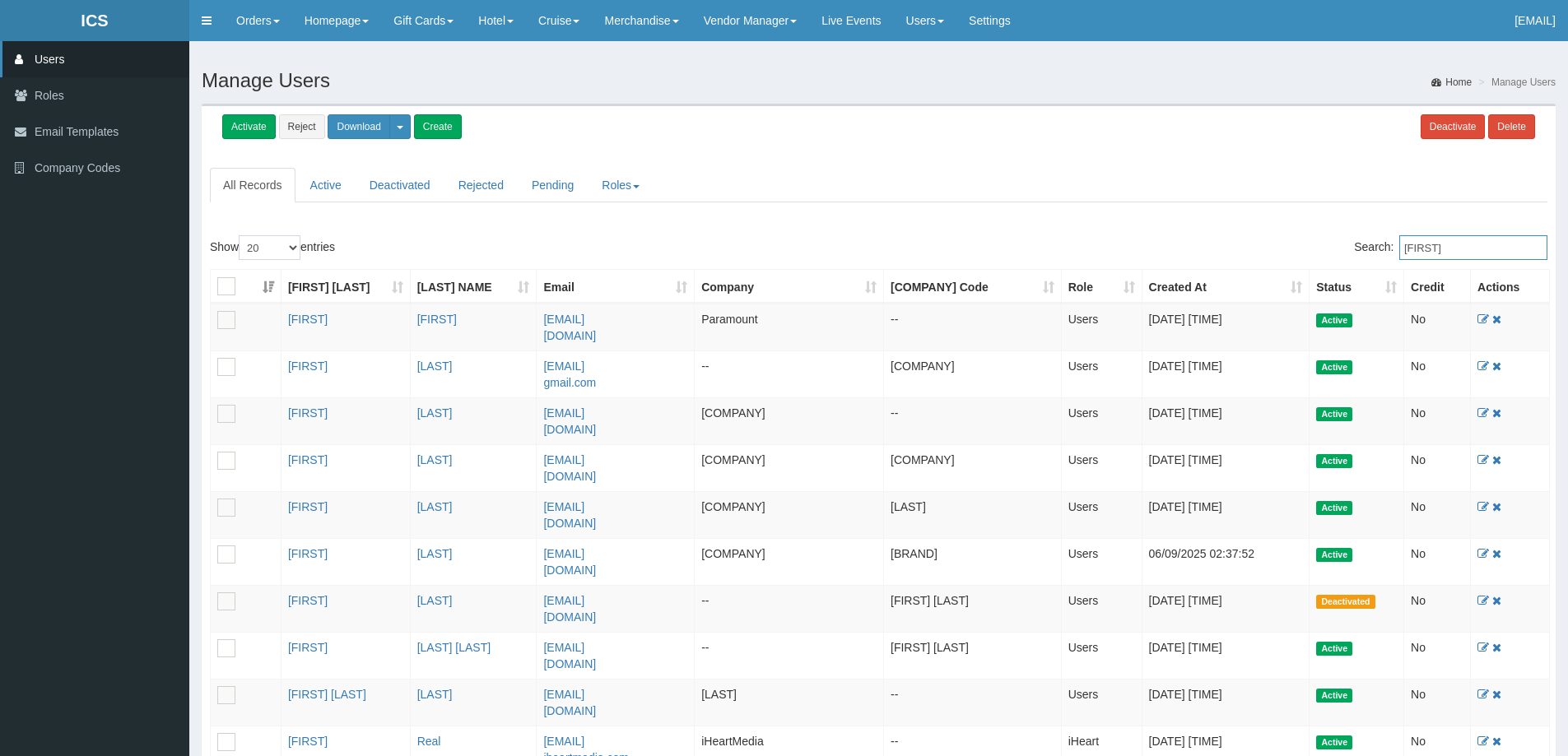 drag, startPoint x: 1445, startPoint y: 248, endPoint x: 1047, endPoint y: 225, distance: 398.664 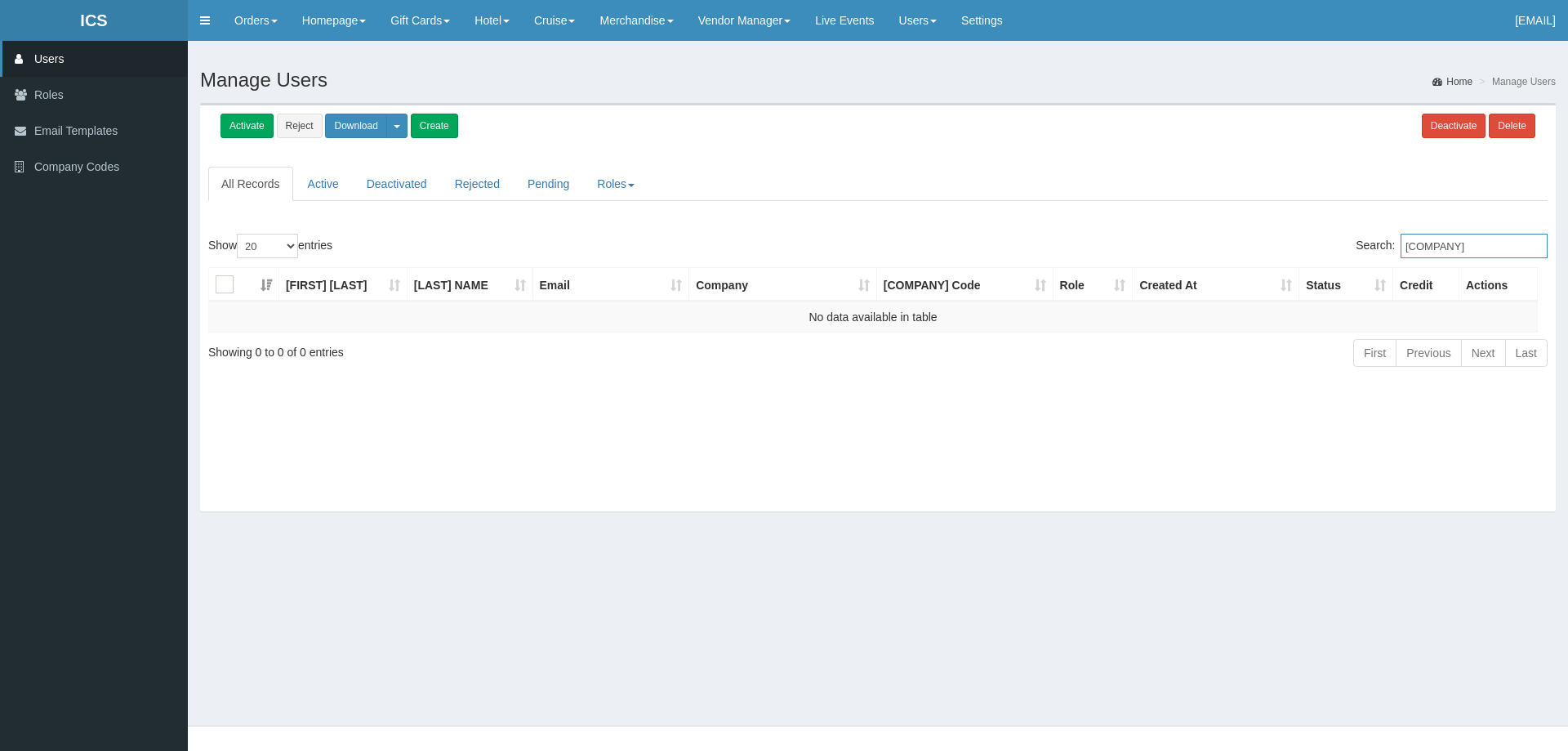 drag, startPoint x: 1492, startPoint y: 248, endPoint x: 1129, endPoint y: 178, distance: 369.68771 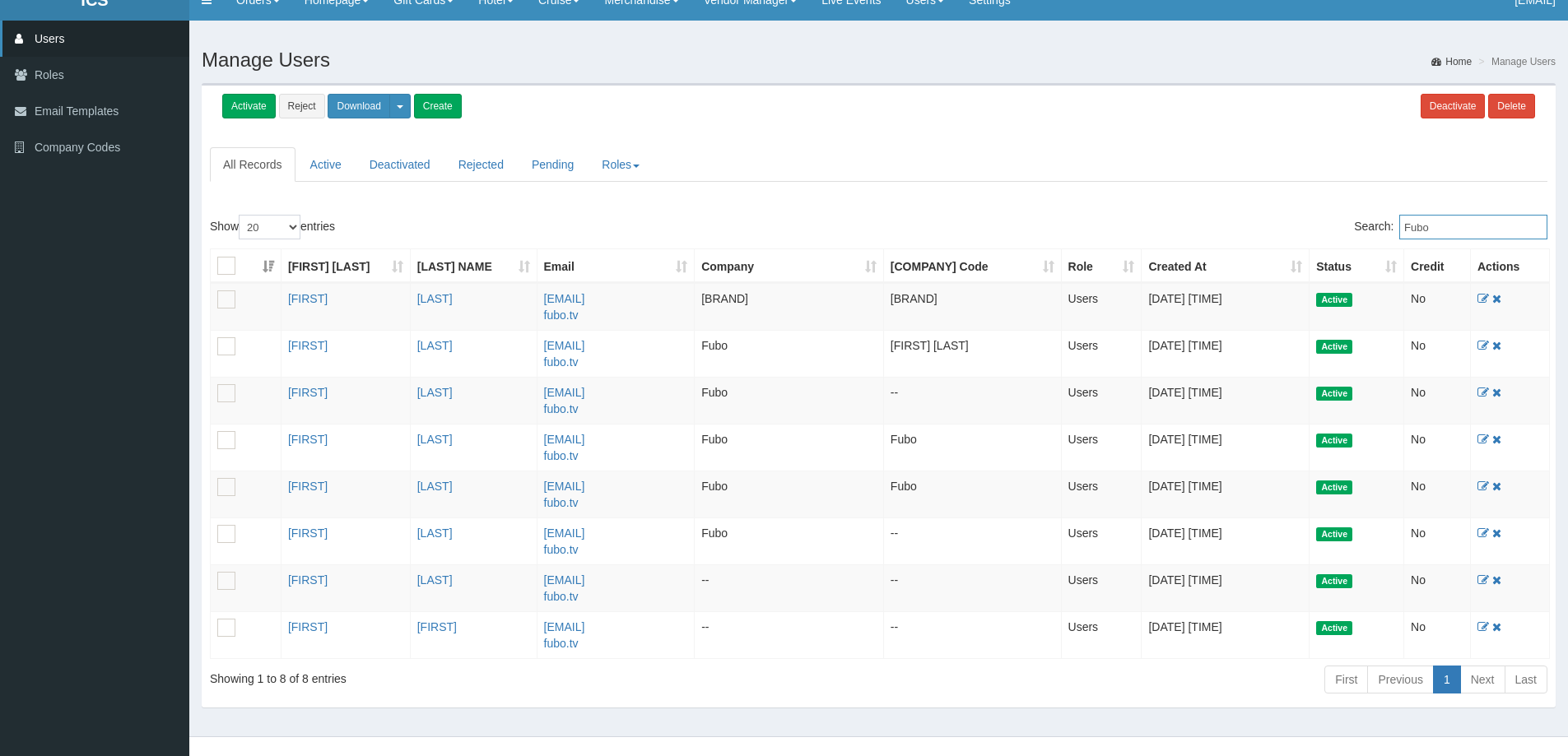 scroll, scrollTop: 26, scrollLeft: 0, axis: vertical 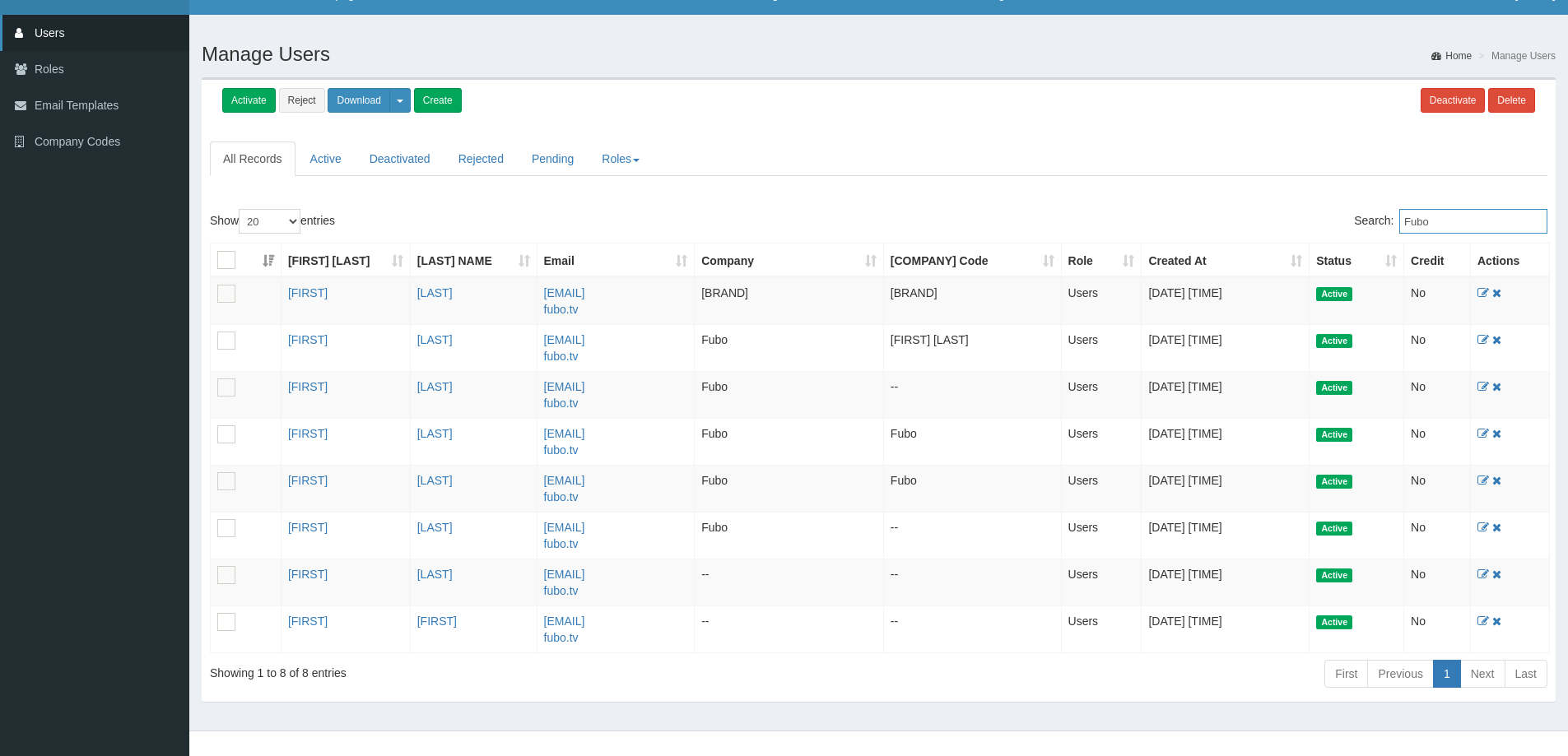 drag, startPoint x: 1459, startPoint y: 222, endPoint x: 912, endPoint y: 181, distance: 548.5344 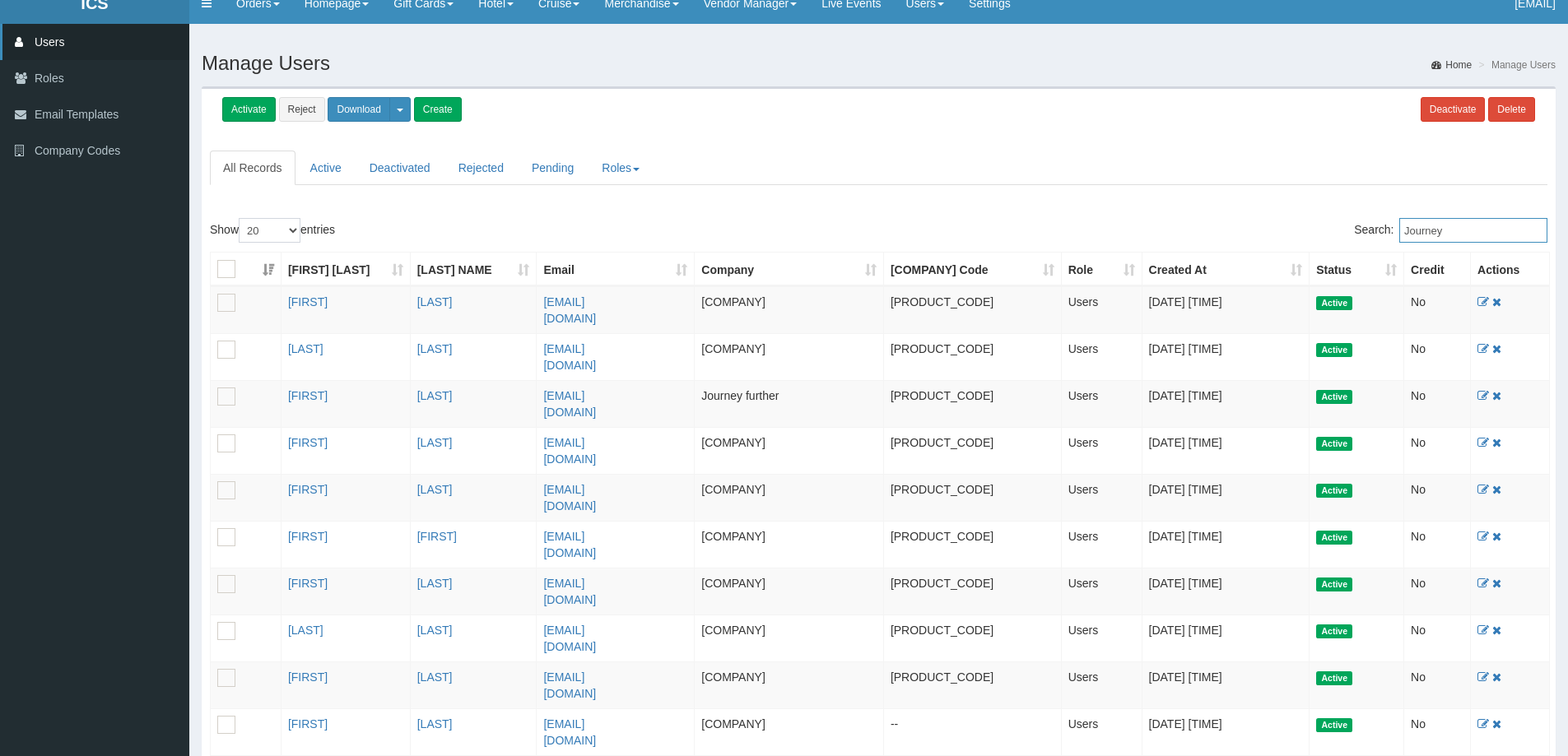 scroll, scrollTop: 0, scrollLeft: 0, axis: both 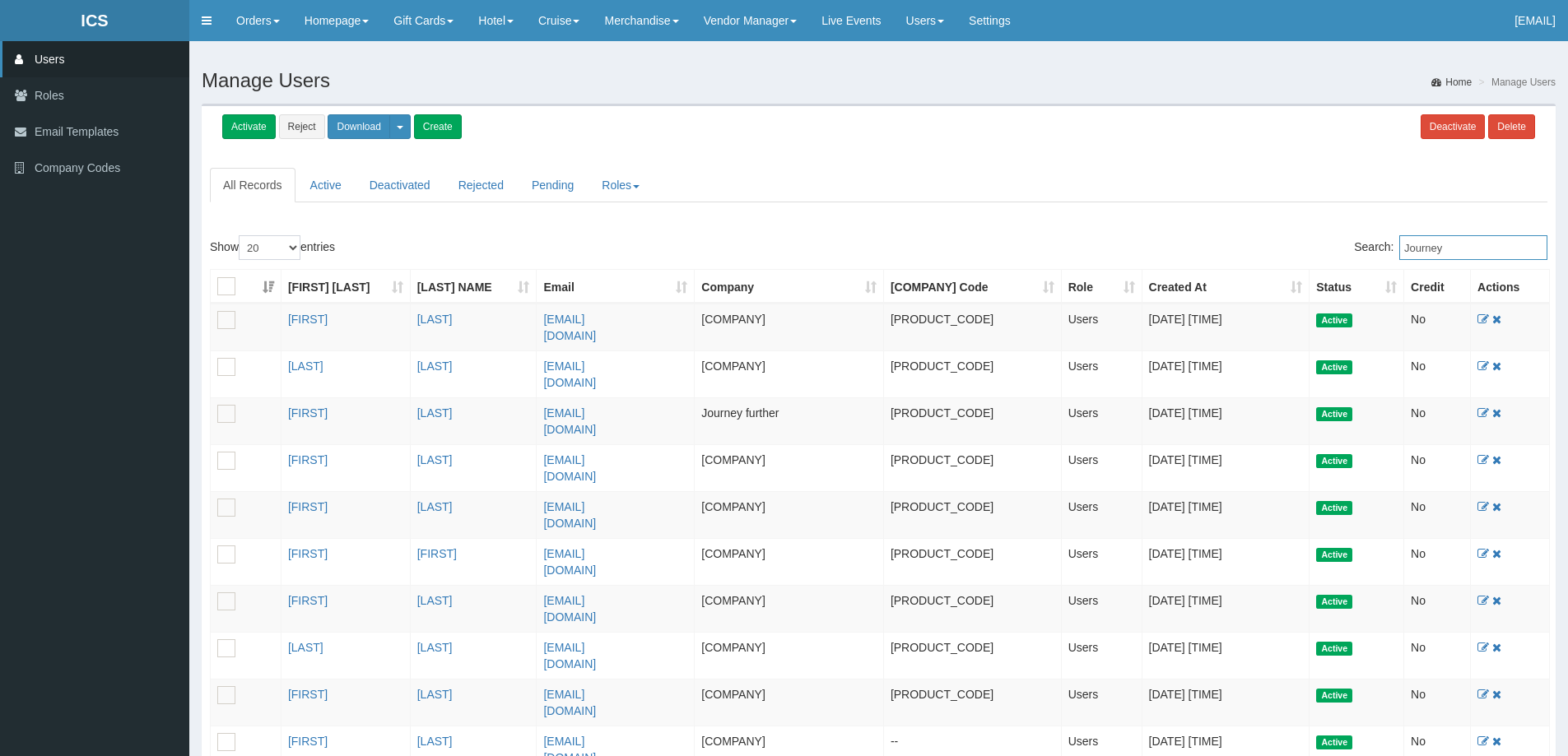 type on "Journey" 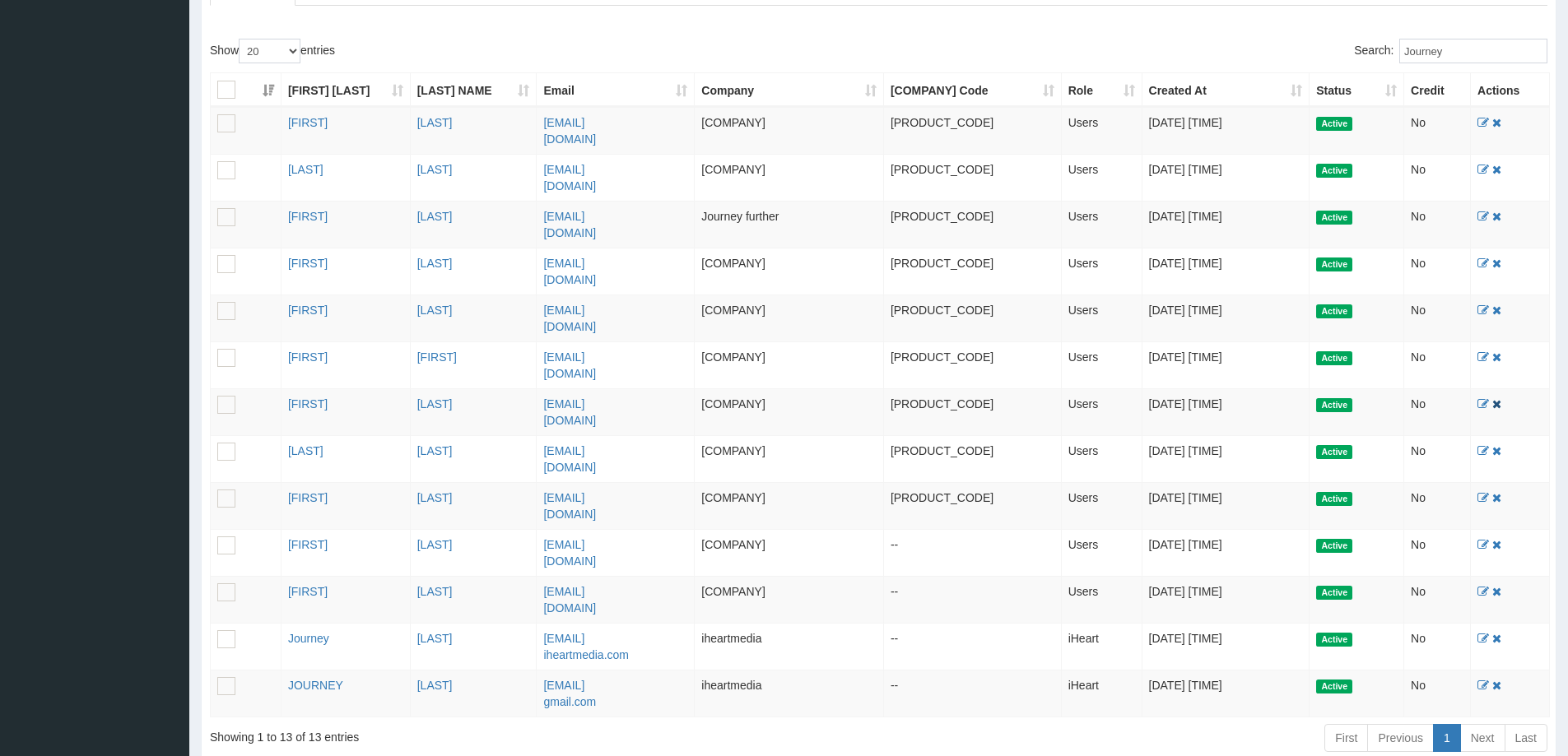 scroll, scrollTop: 96, scrollLeft: 0, axis: vertical 